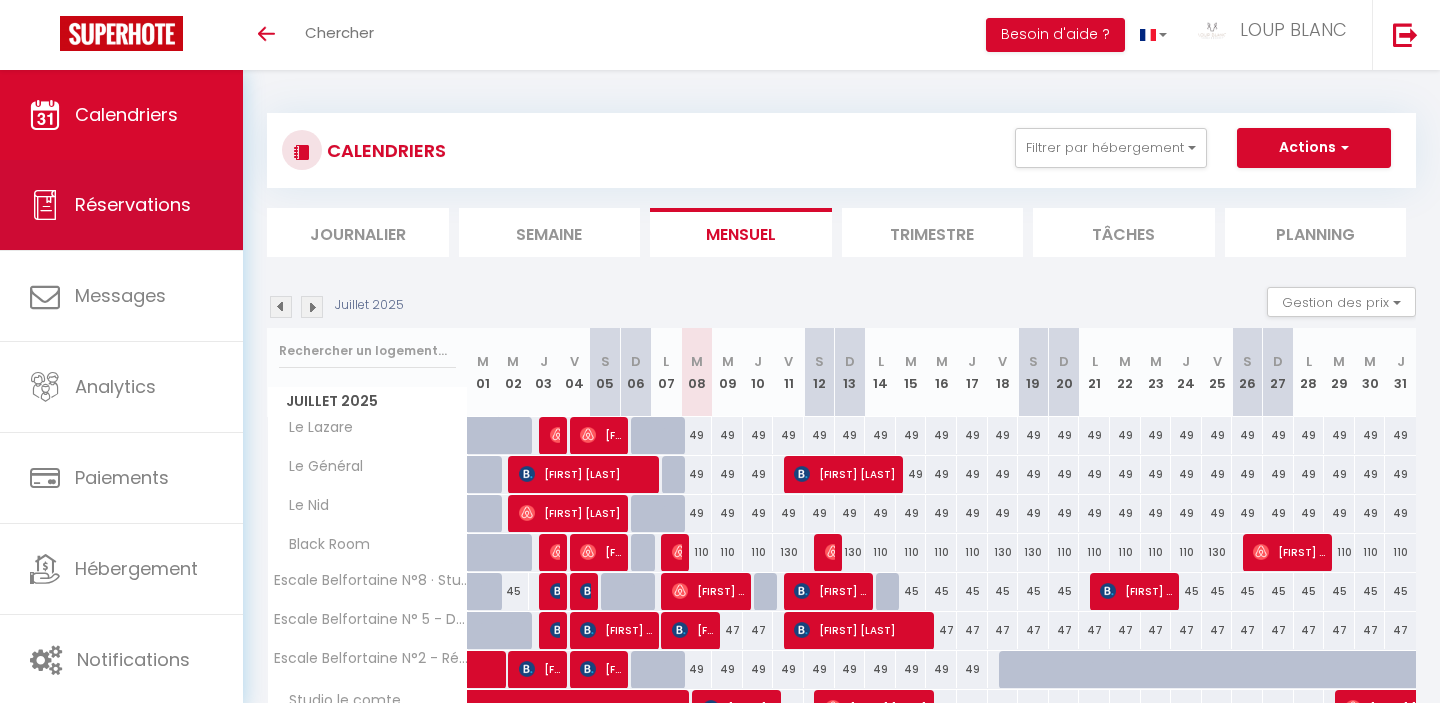 click on "Réservations" at bounding box center (133, 204) 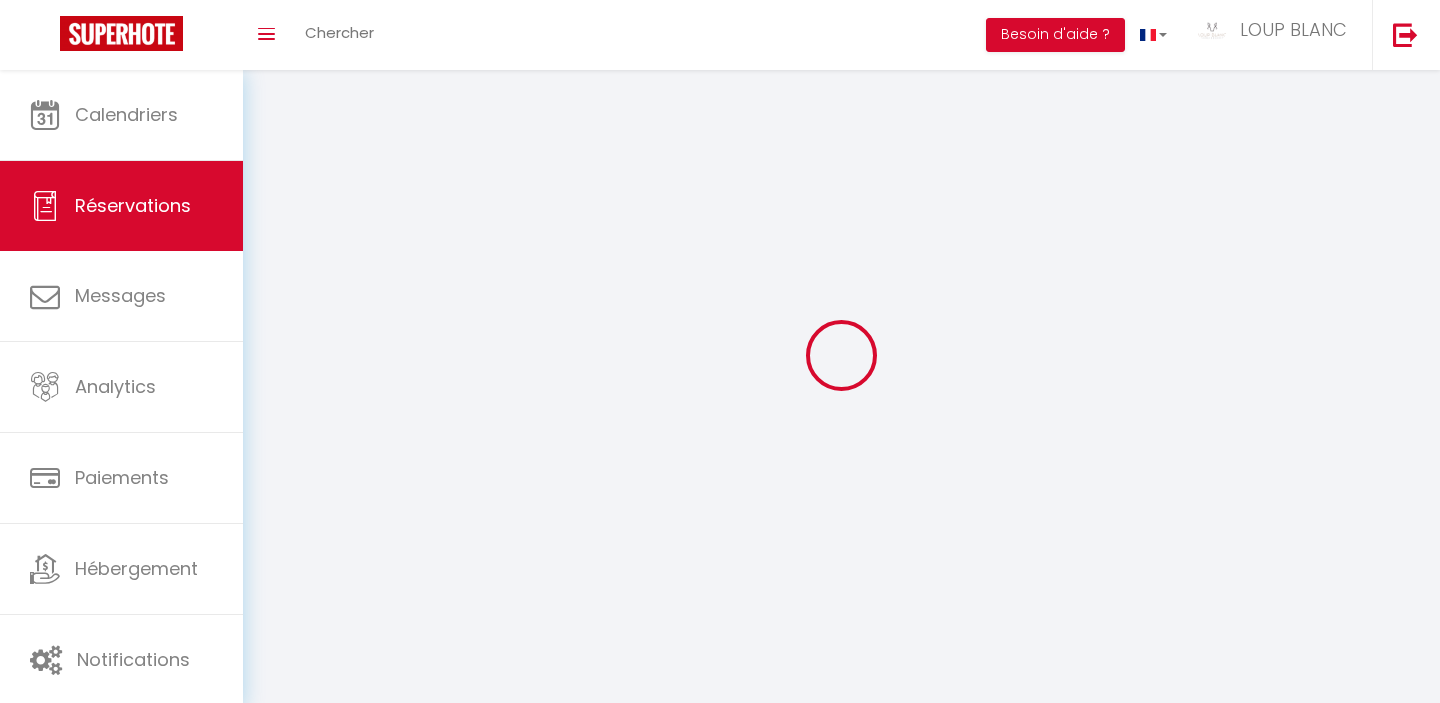 scroll, scrollTop: 0, scrollLeft: 0, axis: both 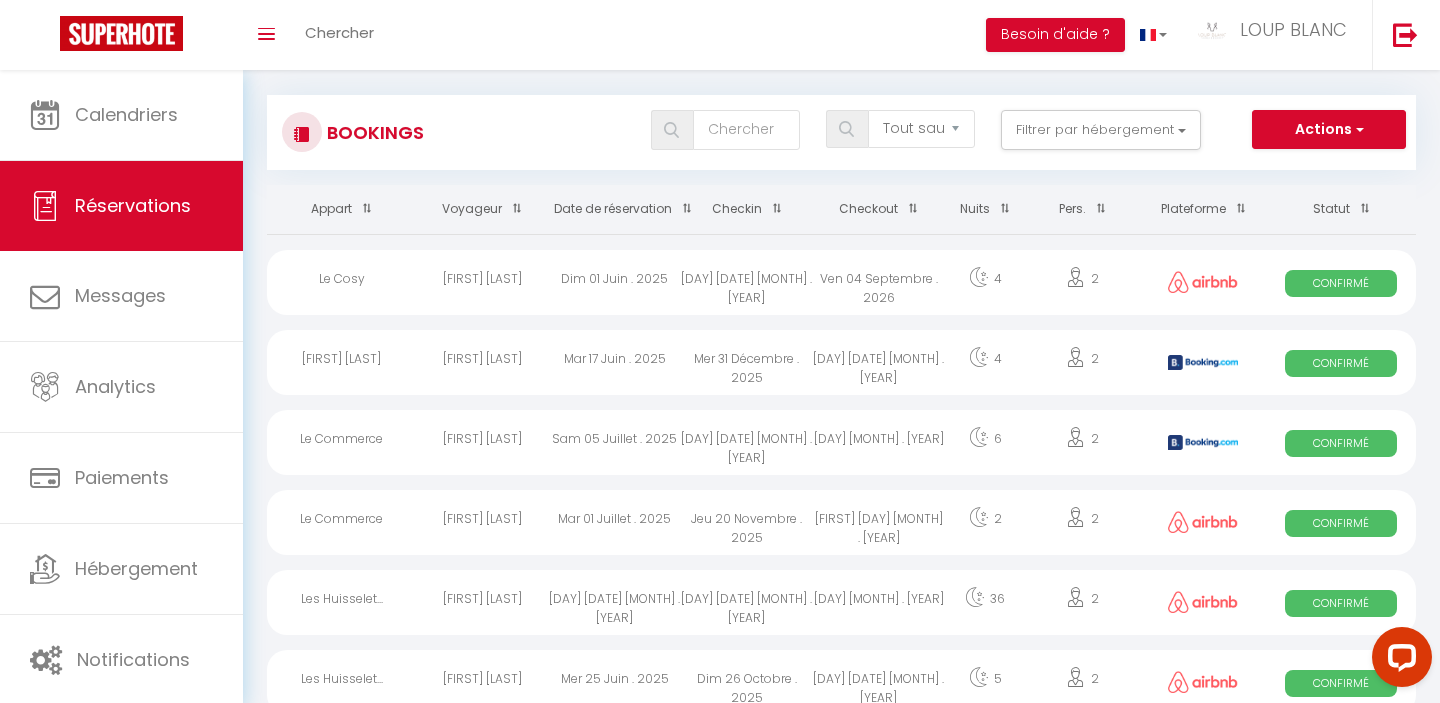 click on "Date de réservation" at bounding box center (615, 209) 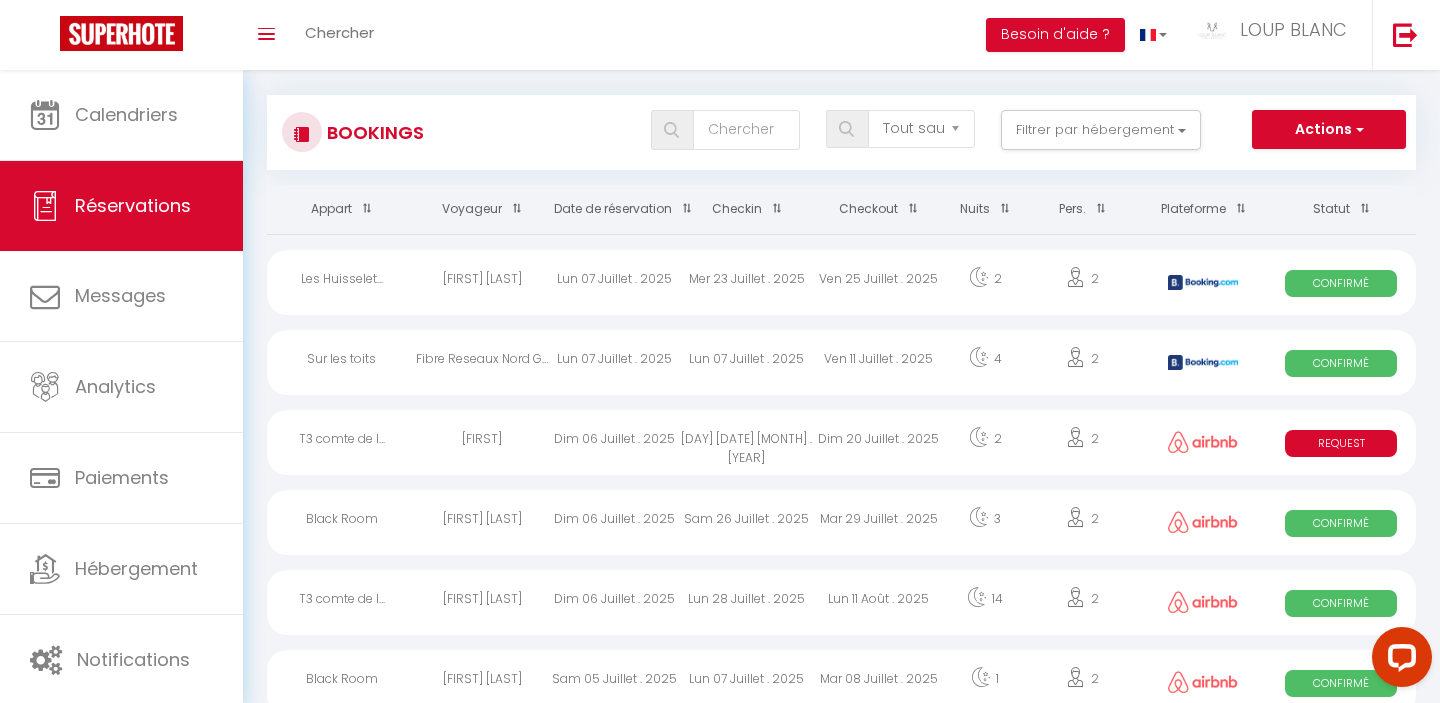 click on "Date de réservation" at bounding box center [615, 209] 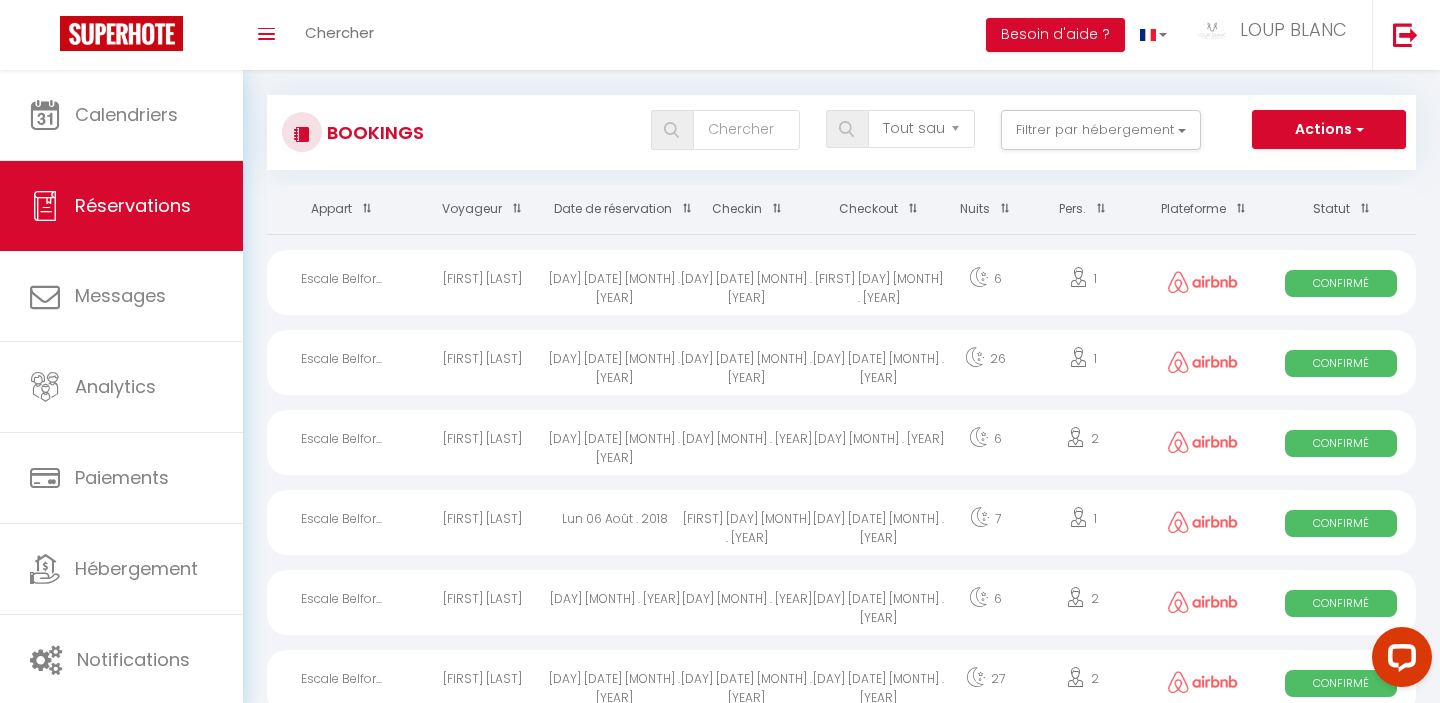 click on "Date de réservation" at bounding box center (615, 209) 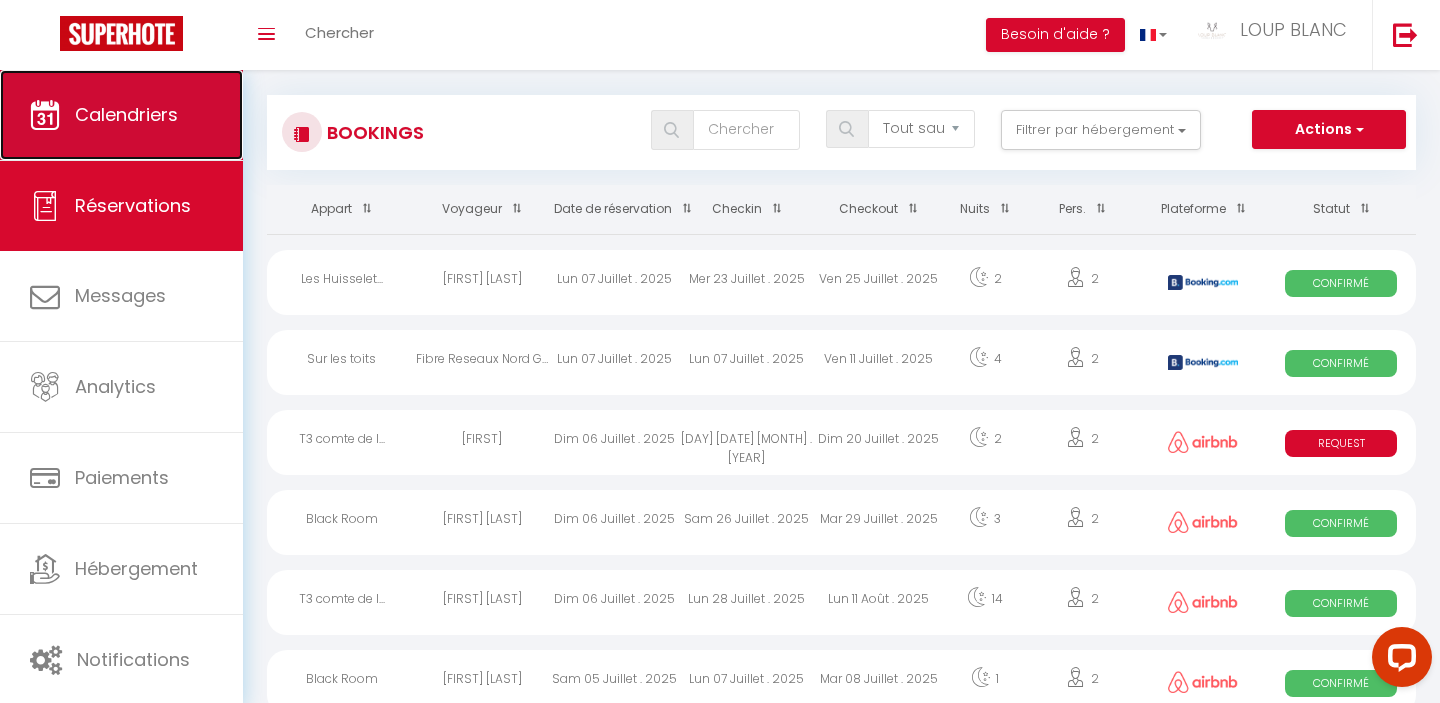 click on "Calendriers" at bounding box center [126, 114] 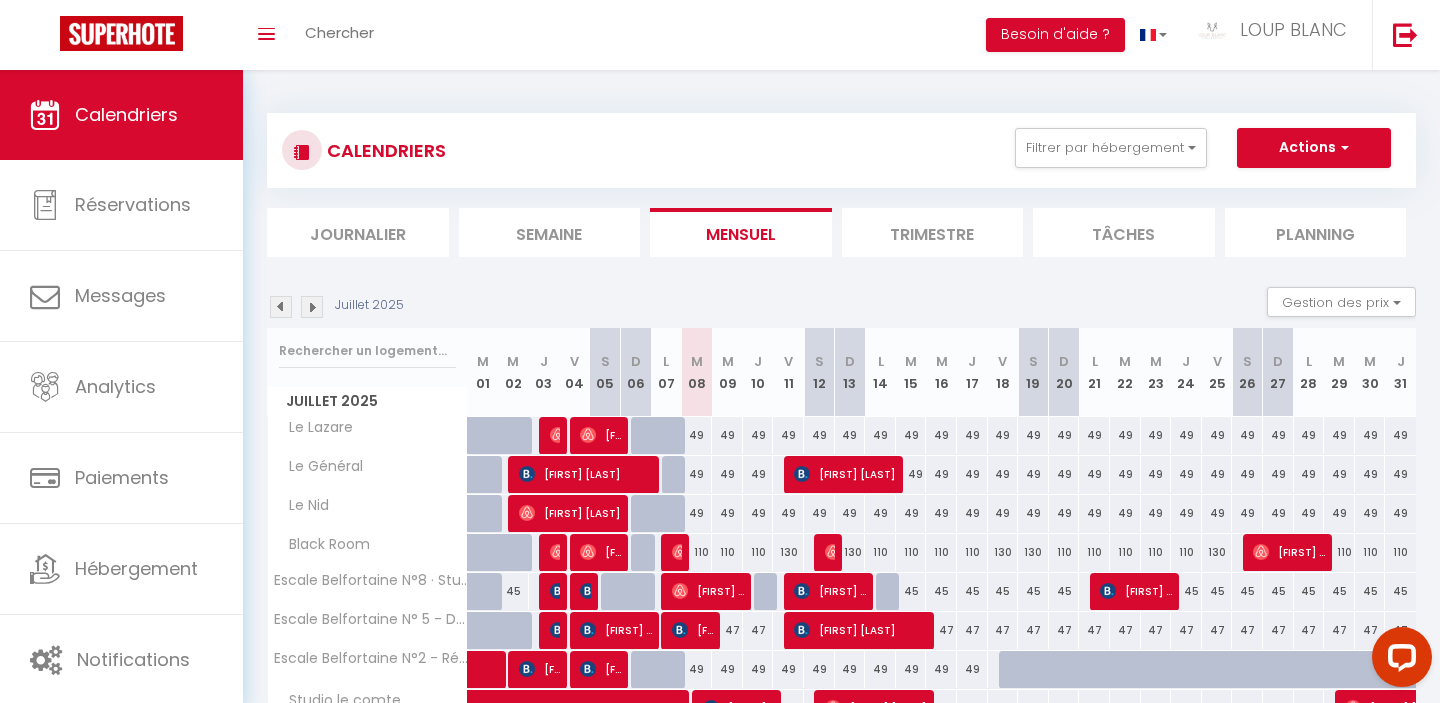scroll, scrollTop: 55, scrollLeft: 0, axis: vertical 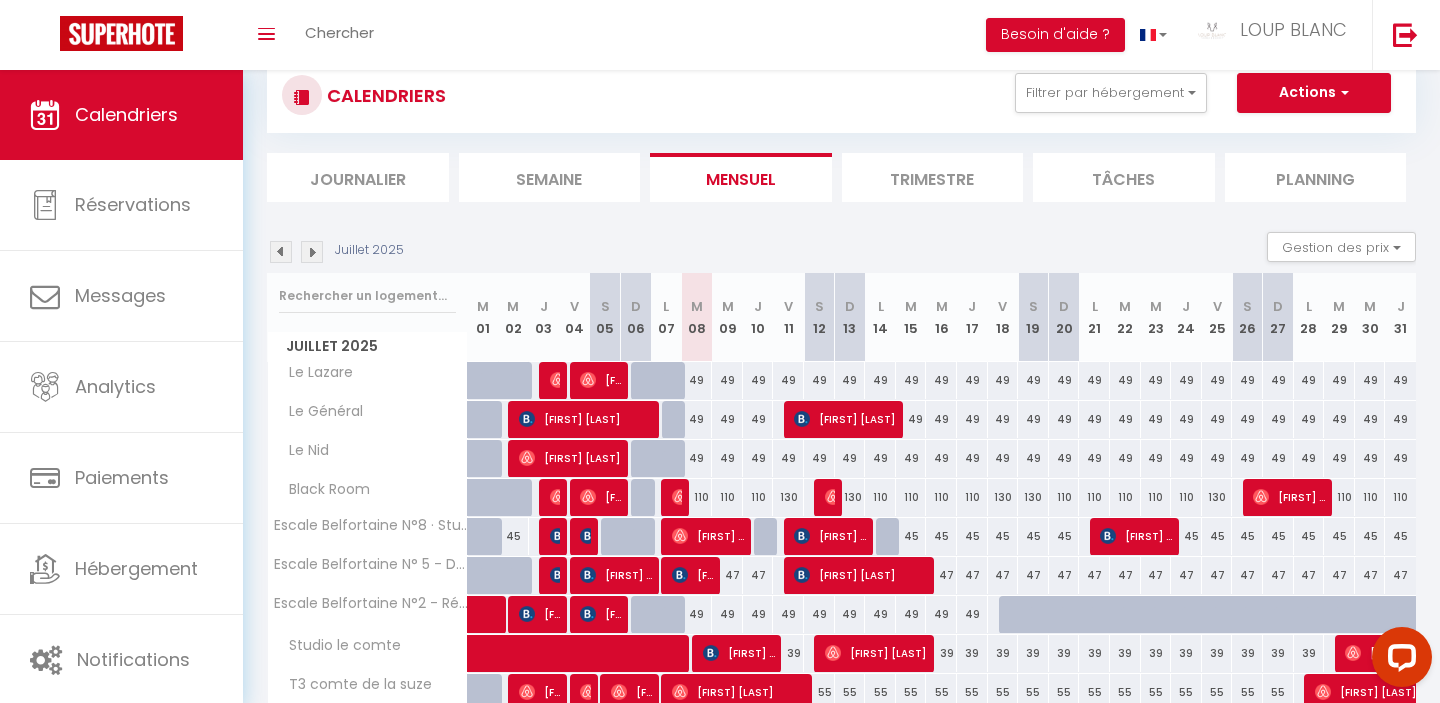 click at bounding box center [281, 252] 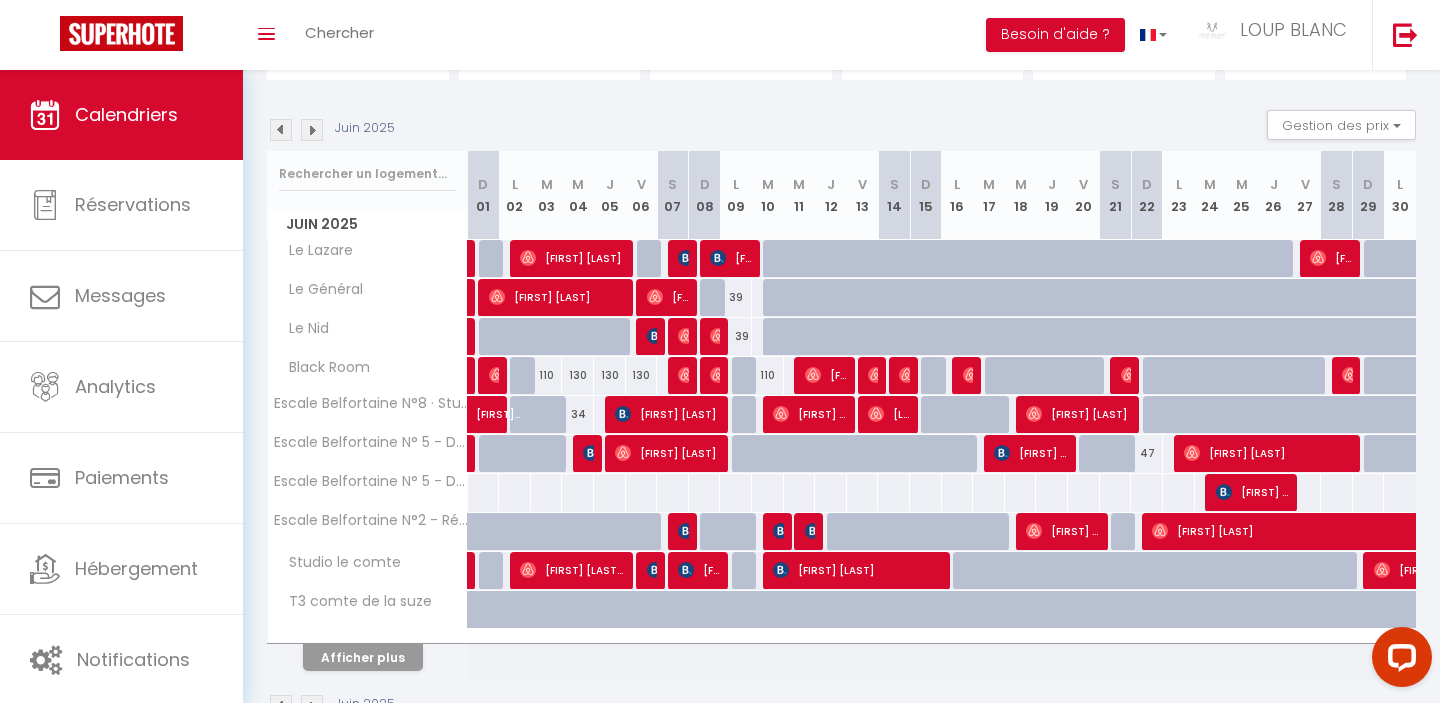 scroll, scrollTop: 236, scrollLeft: 0, axis: vertical 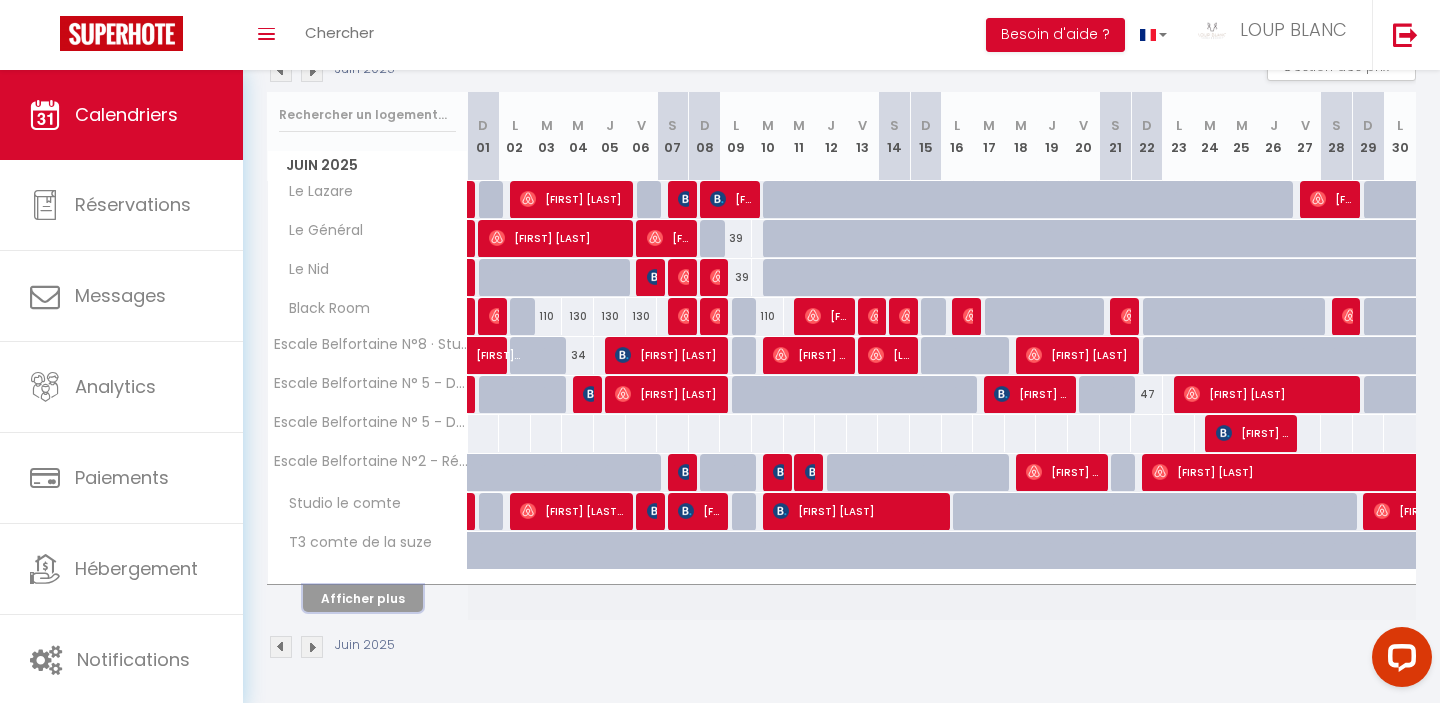 click on "Afficher plus" at bounding box center (363, 598) 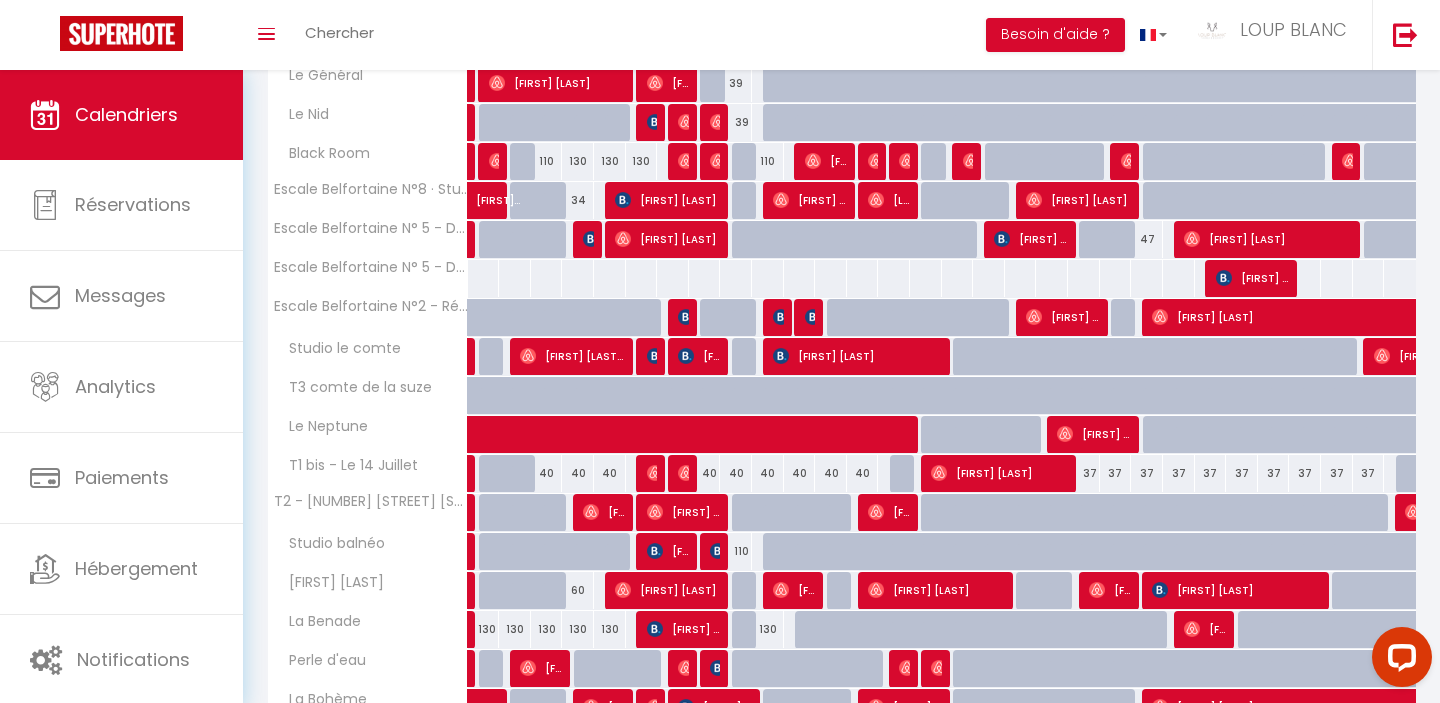 scroll, scrollTop: 626, scrollLeft: 0, axis: vertical 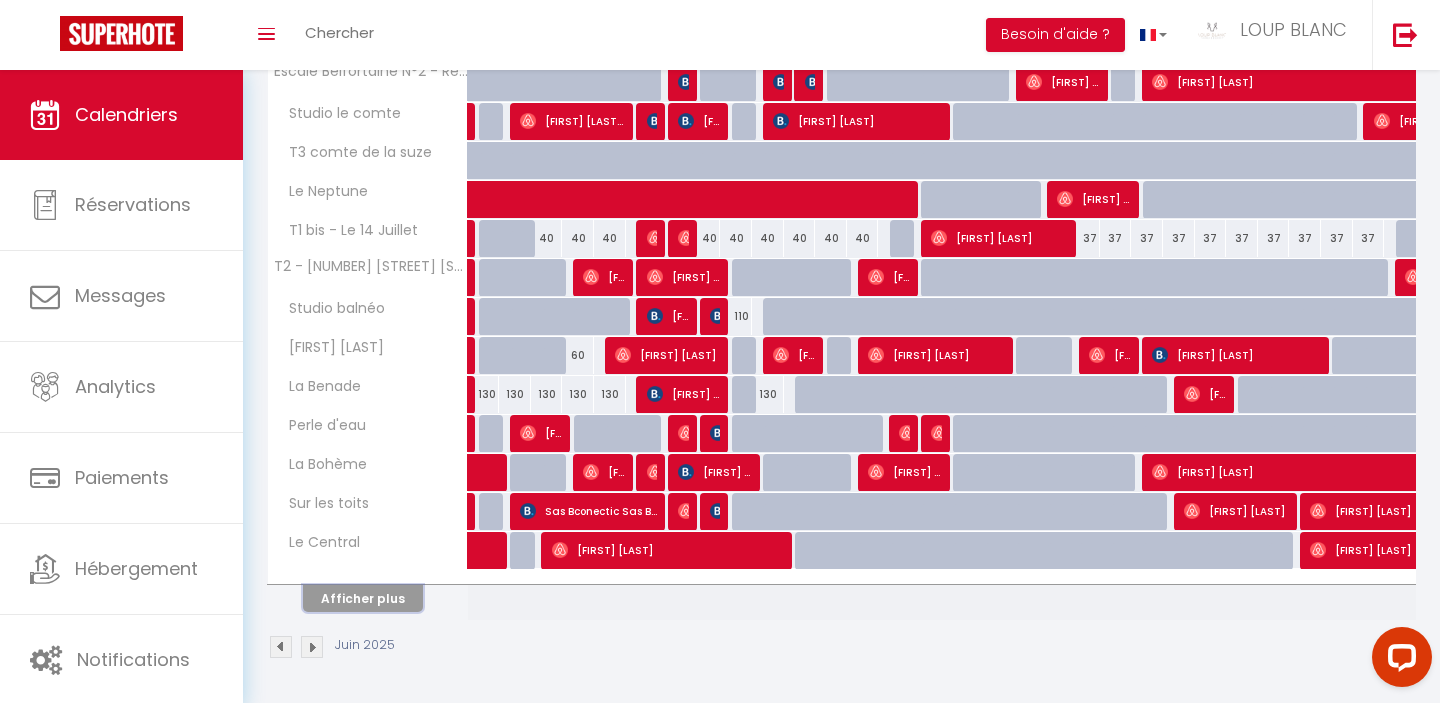 click on "Afficher plus" at bounding box center [363, 598] 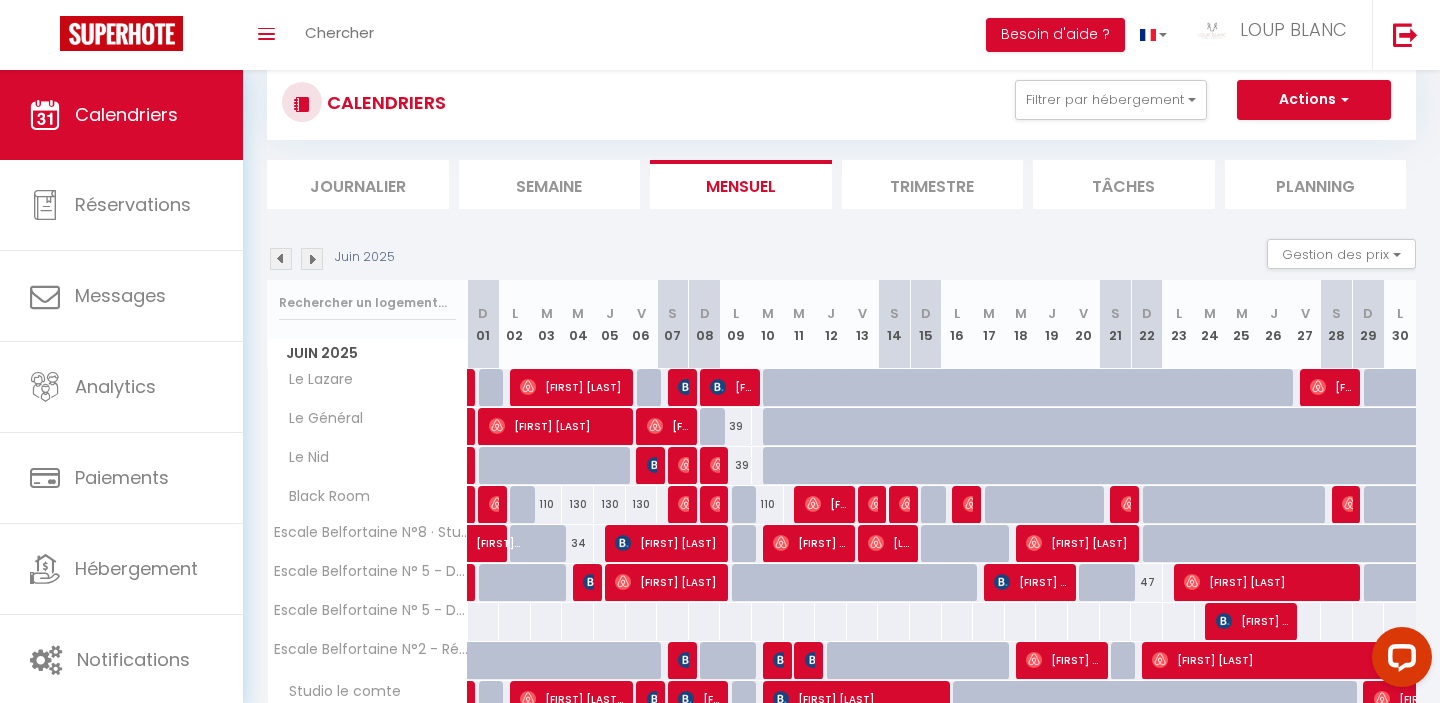scroll, scrollTop: 0, scrollLeft: 0, axis: both 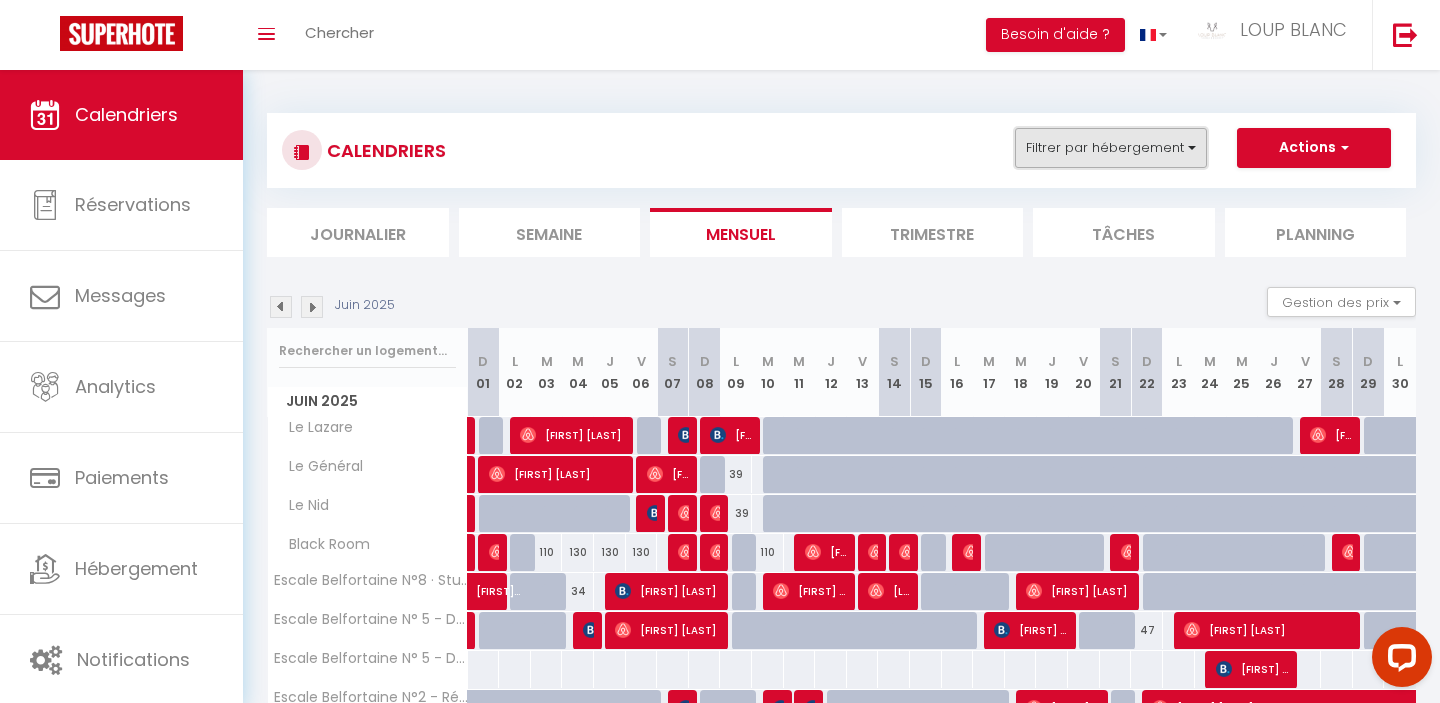 click on "Filtrer par hébergement" at bounding box center [1111, 148] 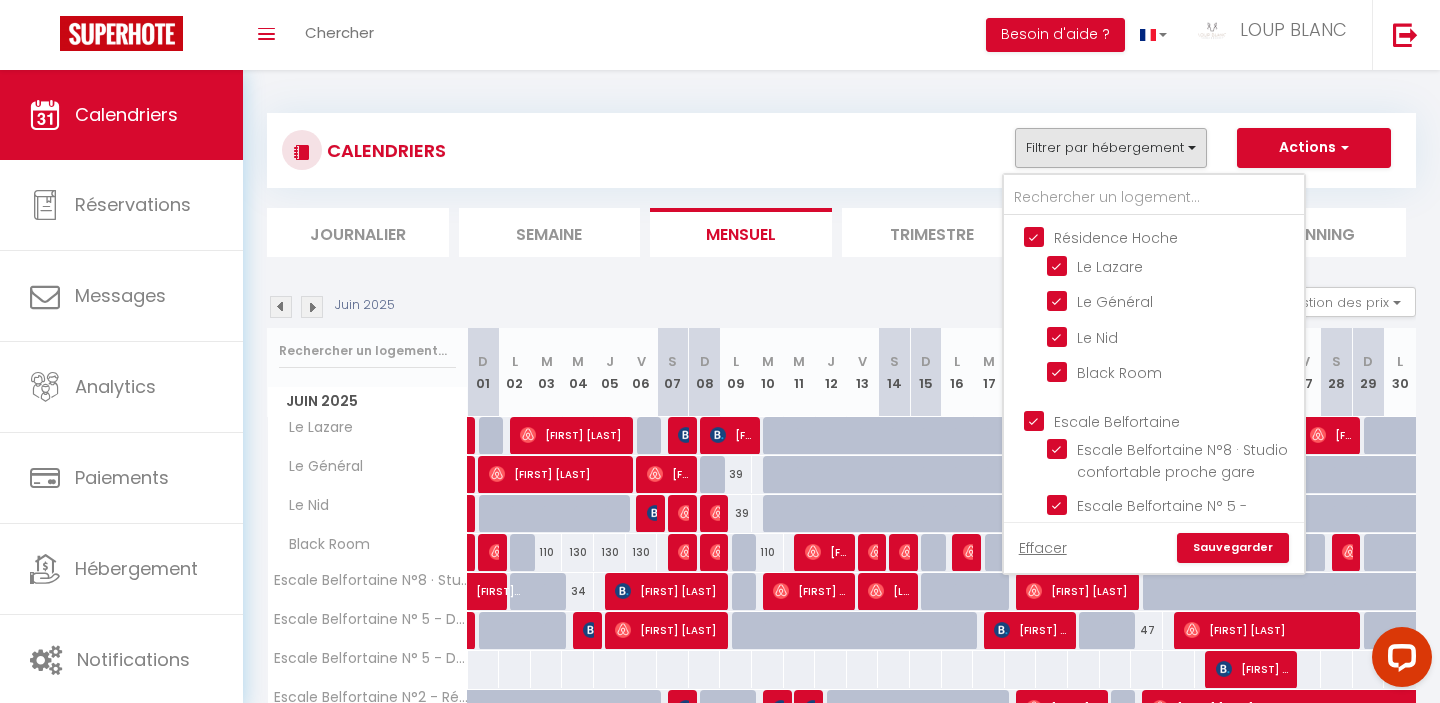 click on "Résidence Hoche" at bounding box center [1174, 236] 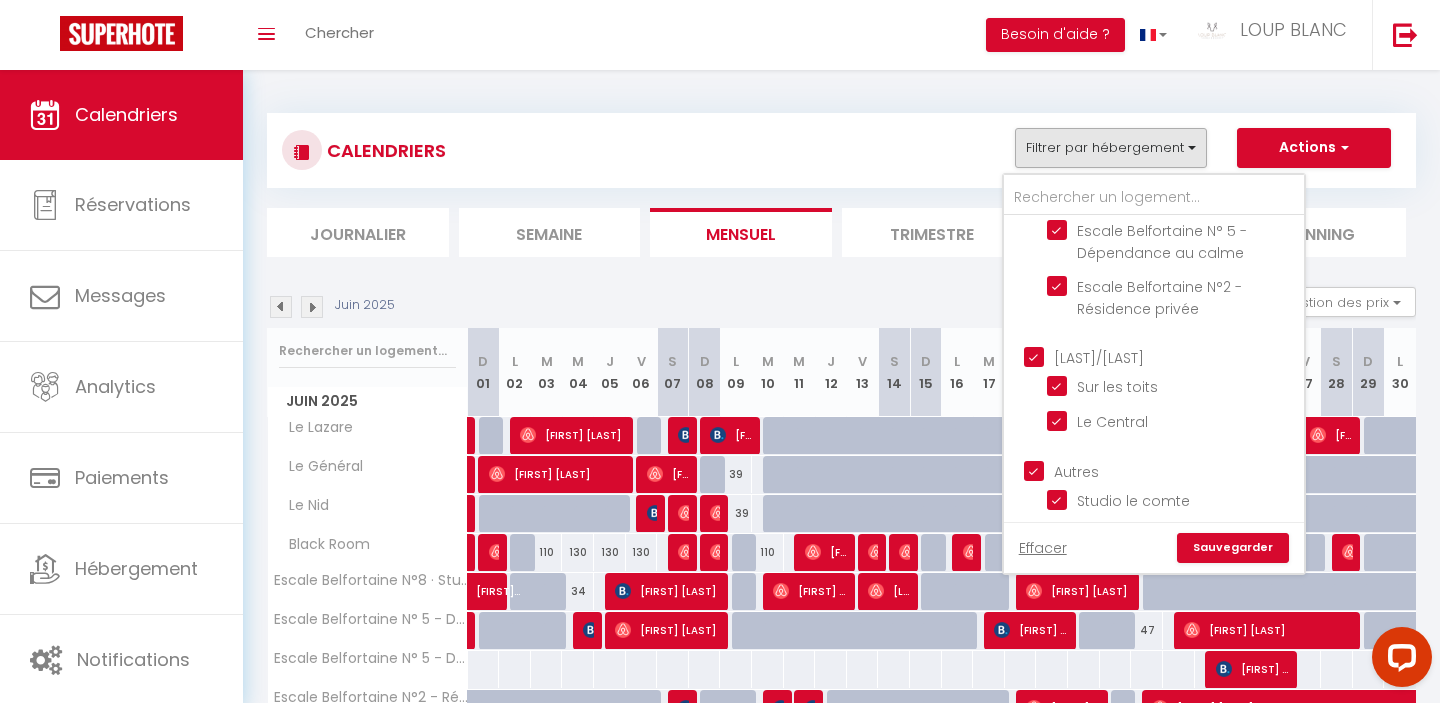 scroll, scrollTop: 283, scrollLeft: 0, axis: vertical 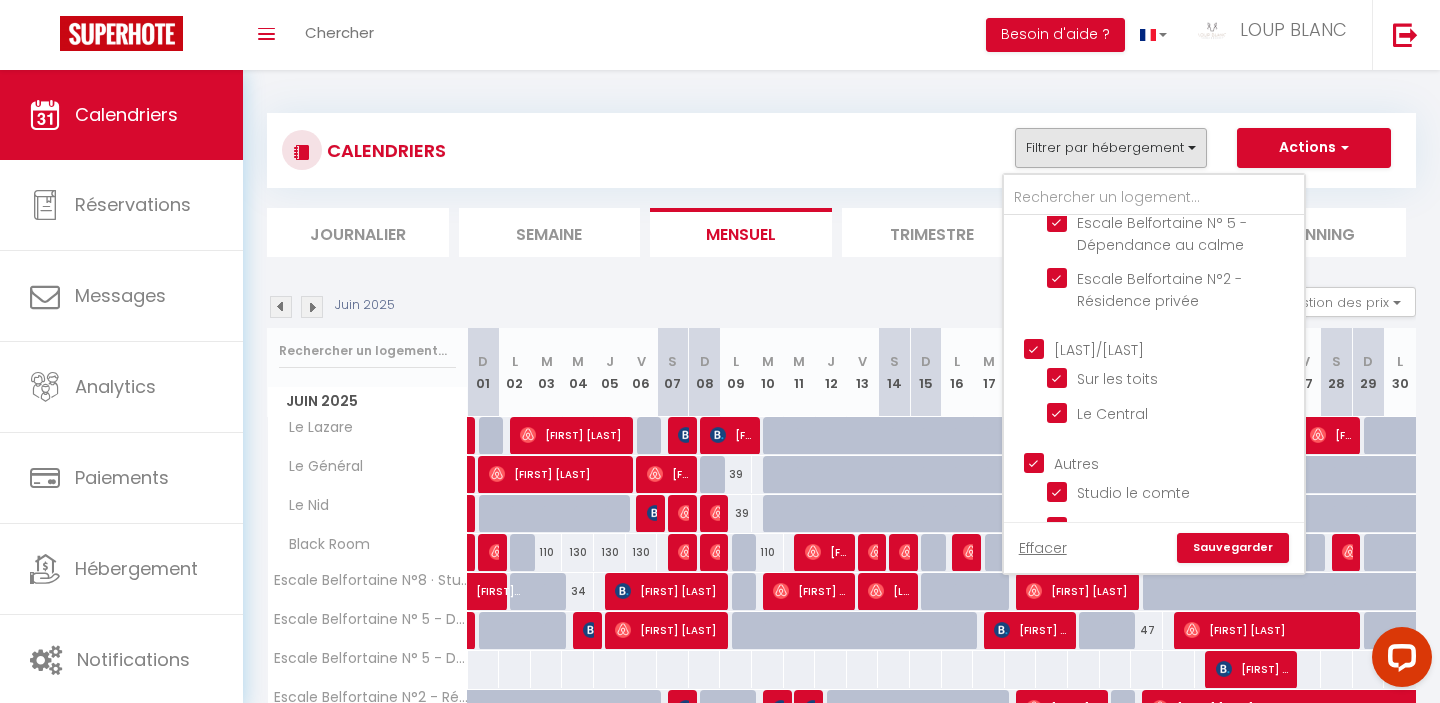 click on "[LAST]/[LAST]" at bounding box center [1174, 348] 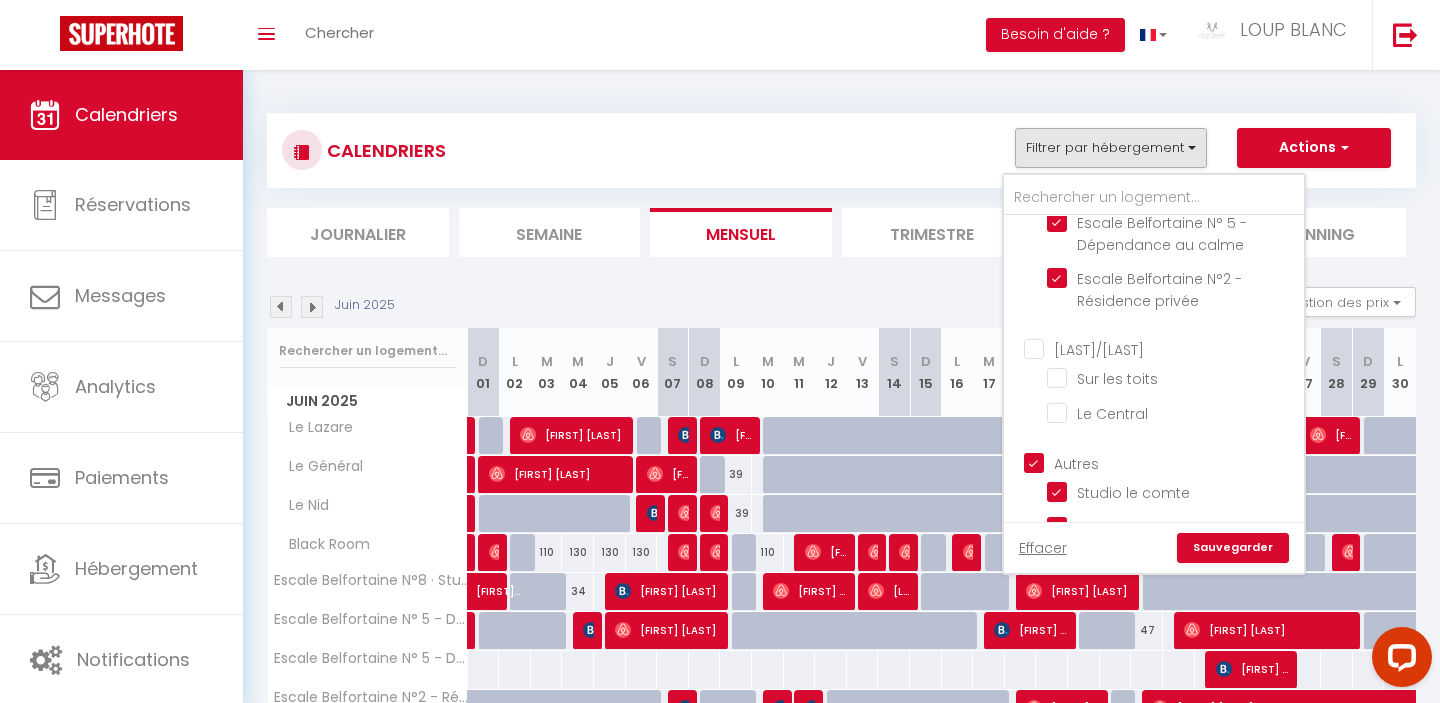 click on "Autres" at bounding box center (1174, 461) 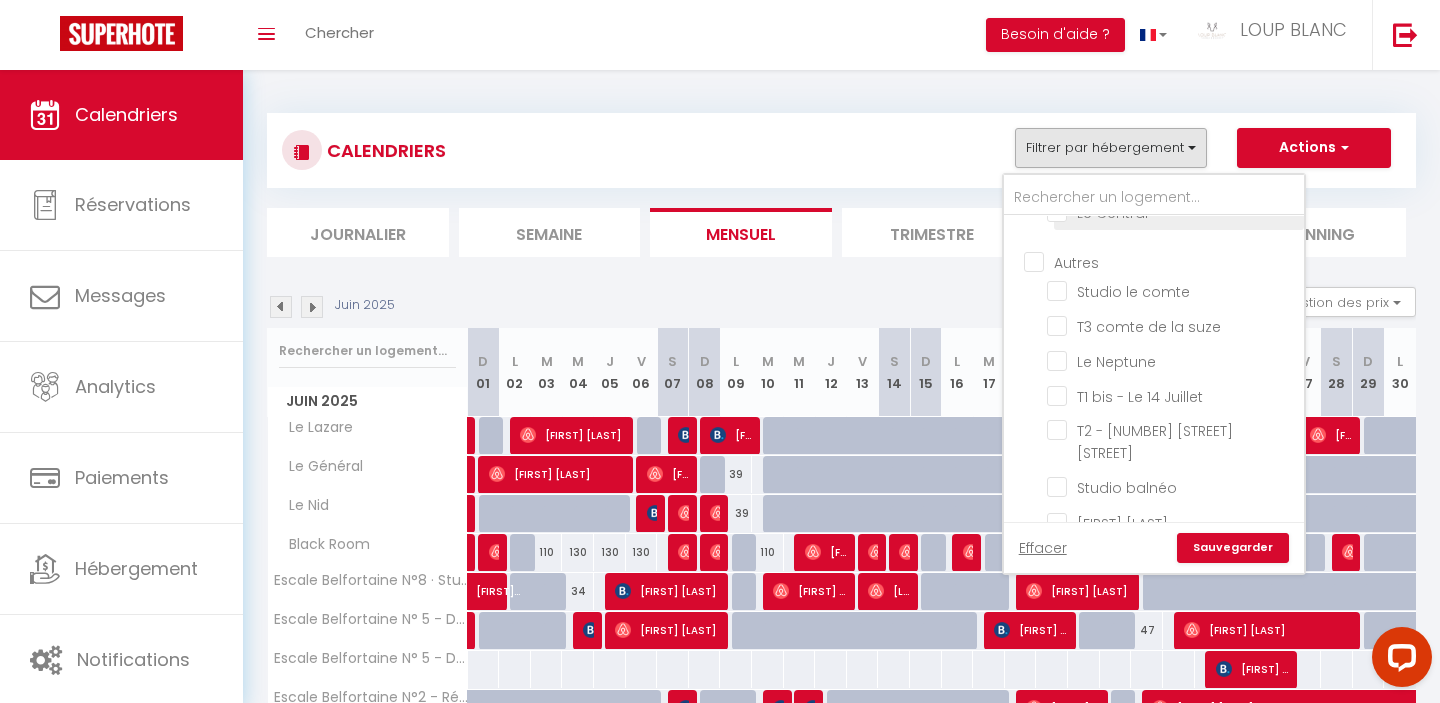 scroll, scrollTop: 773, scrollLeft: 0, axis: vertical 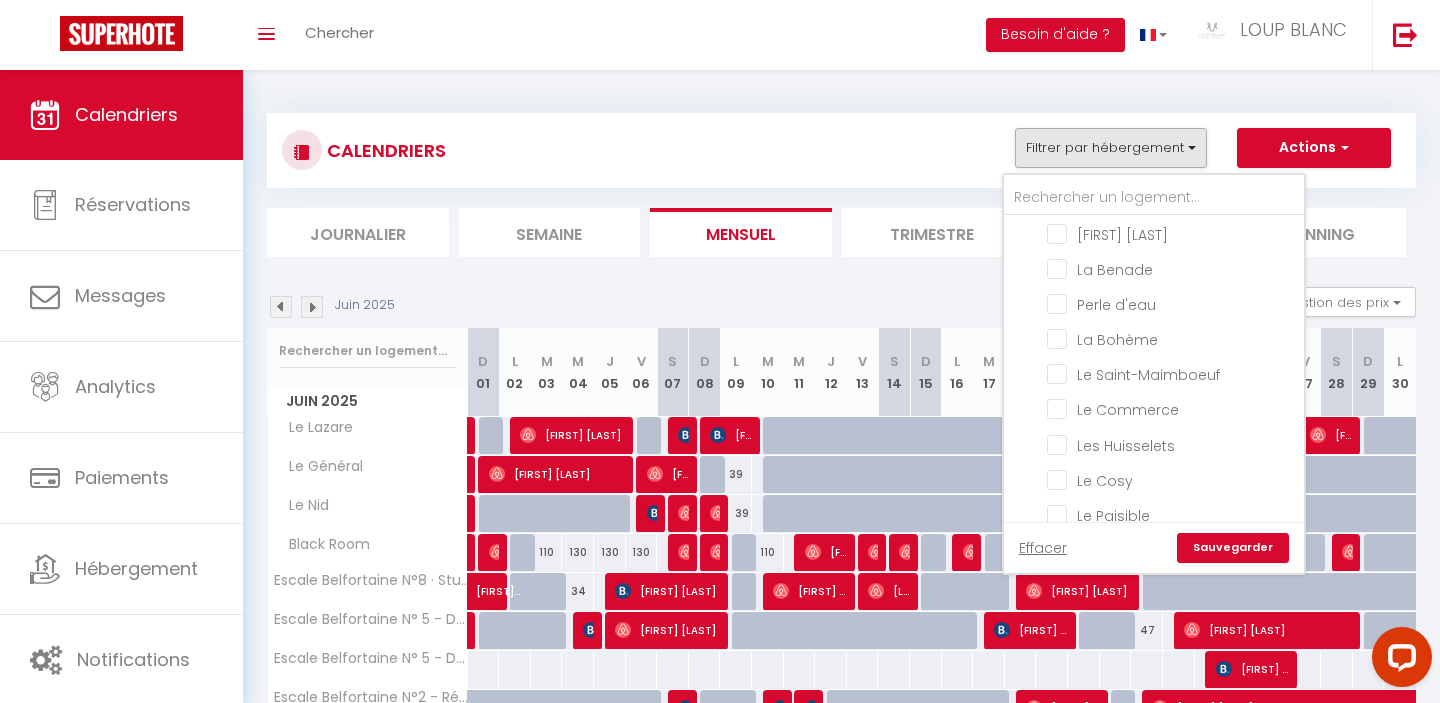 click on "Sauvegarder" at bounding box center [1233, 548] 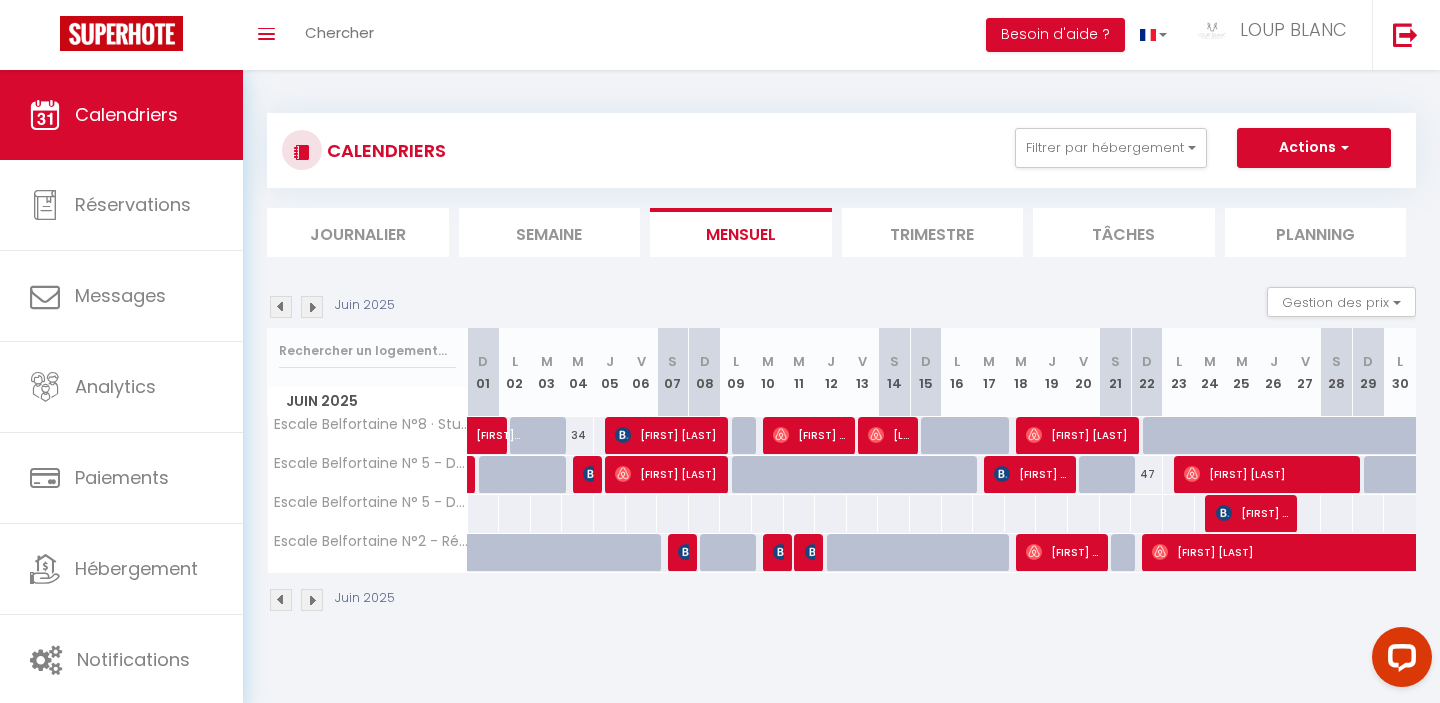 click at bounding box center [312, 307] 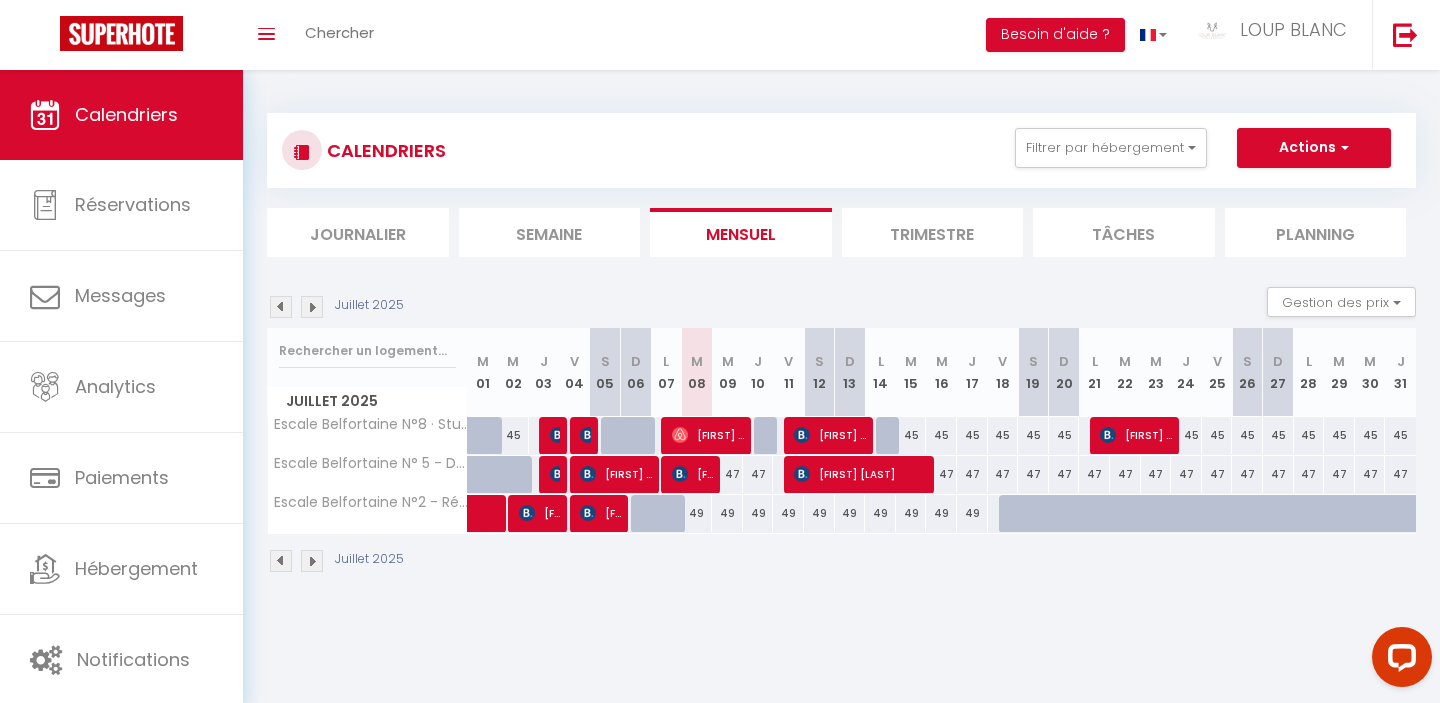 click at bounding box center [281, 307] 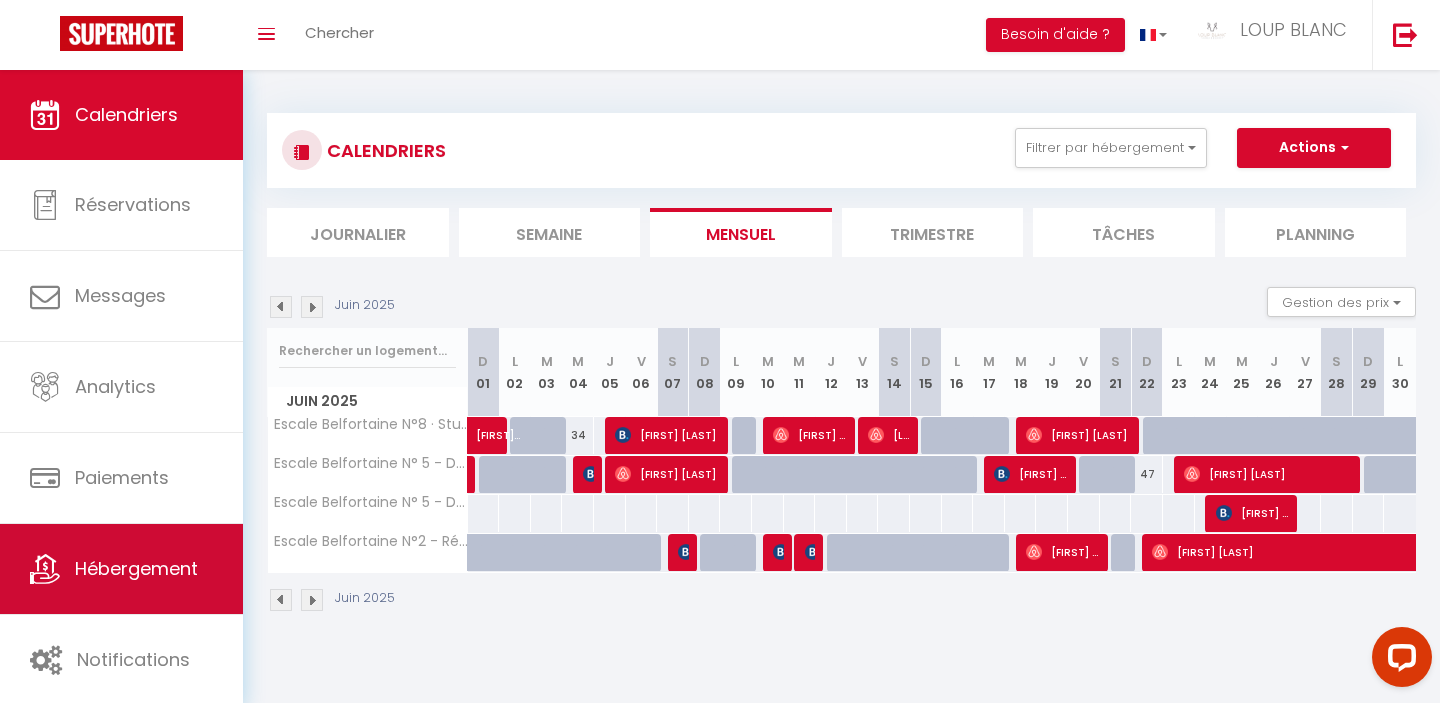 scroll, scrollTop: 70, scrollLeft: 0, axis: vertical 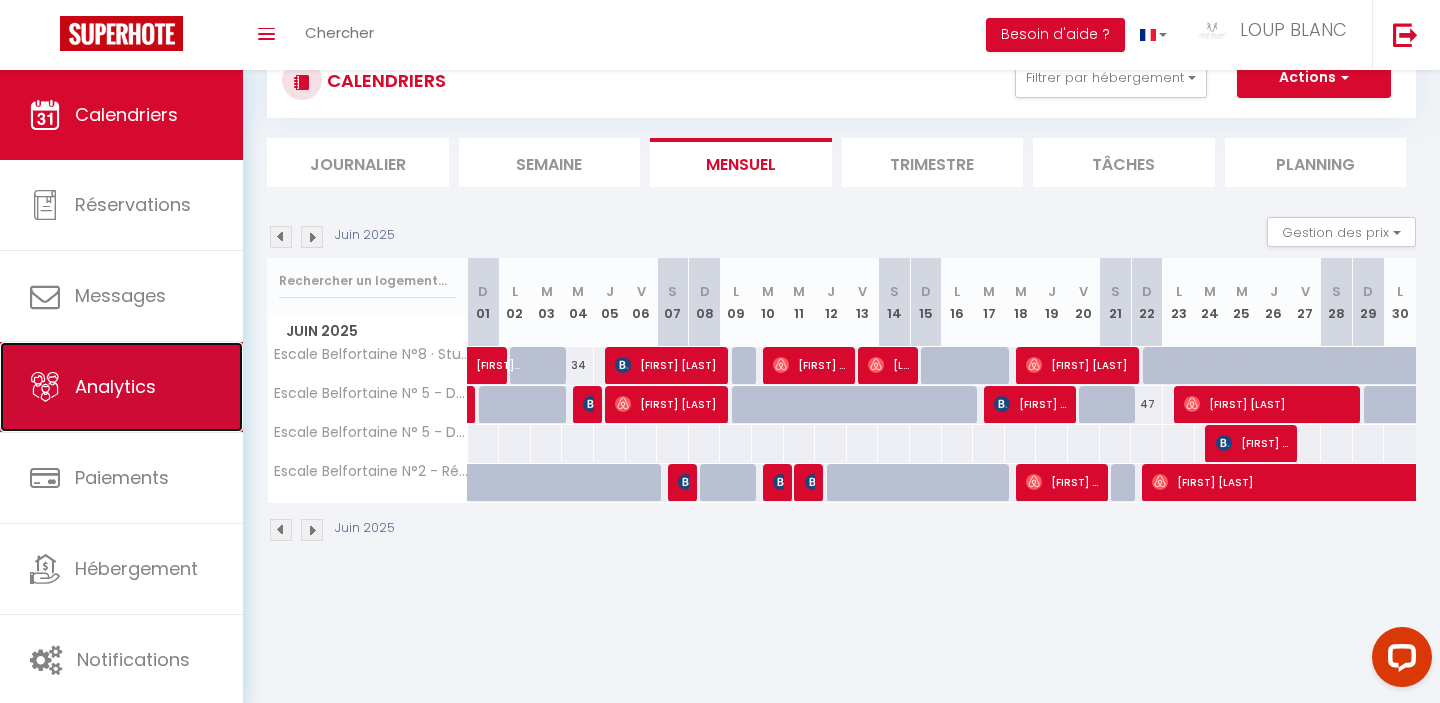 click on "Analytics" at bounding box center (121, 387) 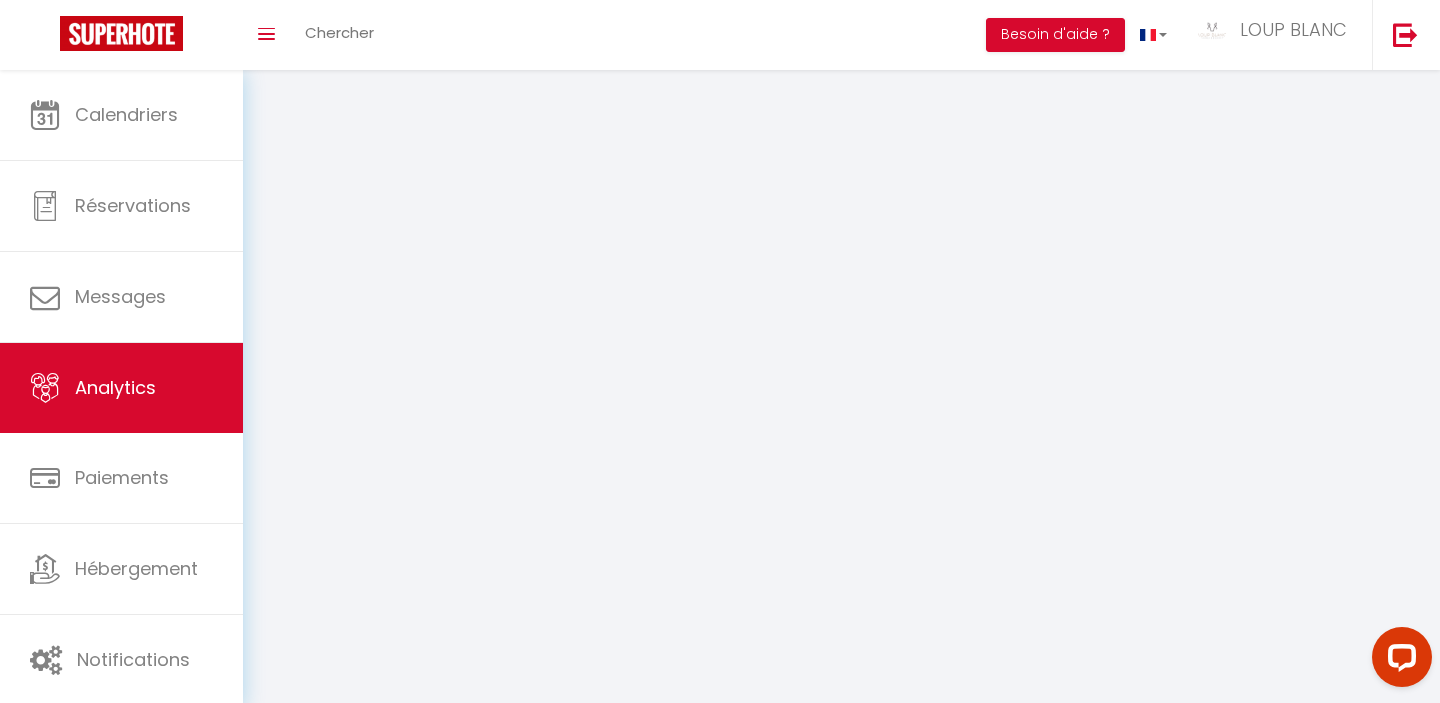 scroll, scrollTop: 0, scrollLeft: 0, axis: both 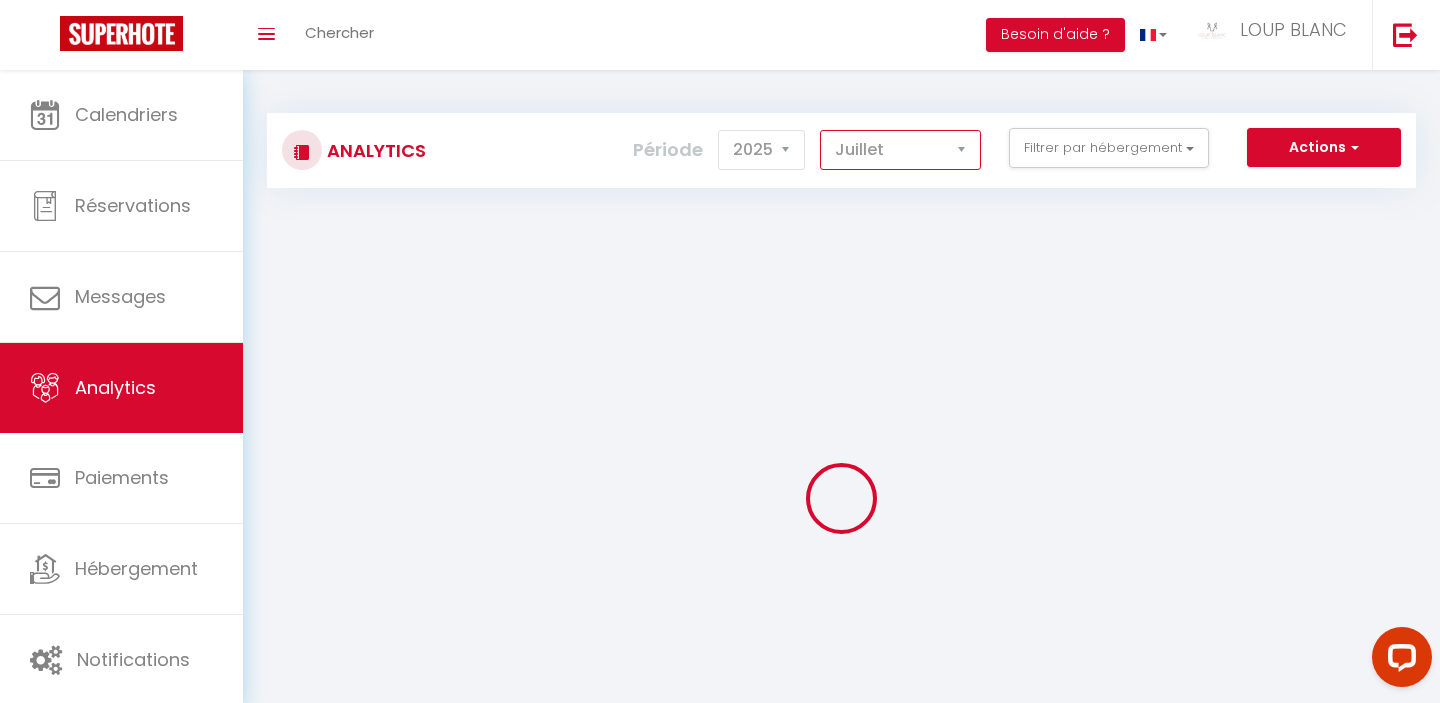 click on "Janvier   Février   Mars   Avril   Mai   Juin   Juillet   Août   Septembre   Octobre   Novembre   Décembre" at bounding box center (900, 150) 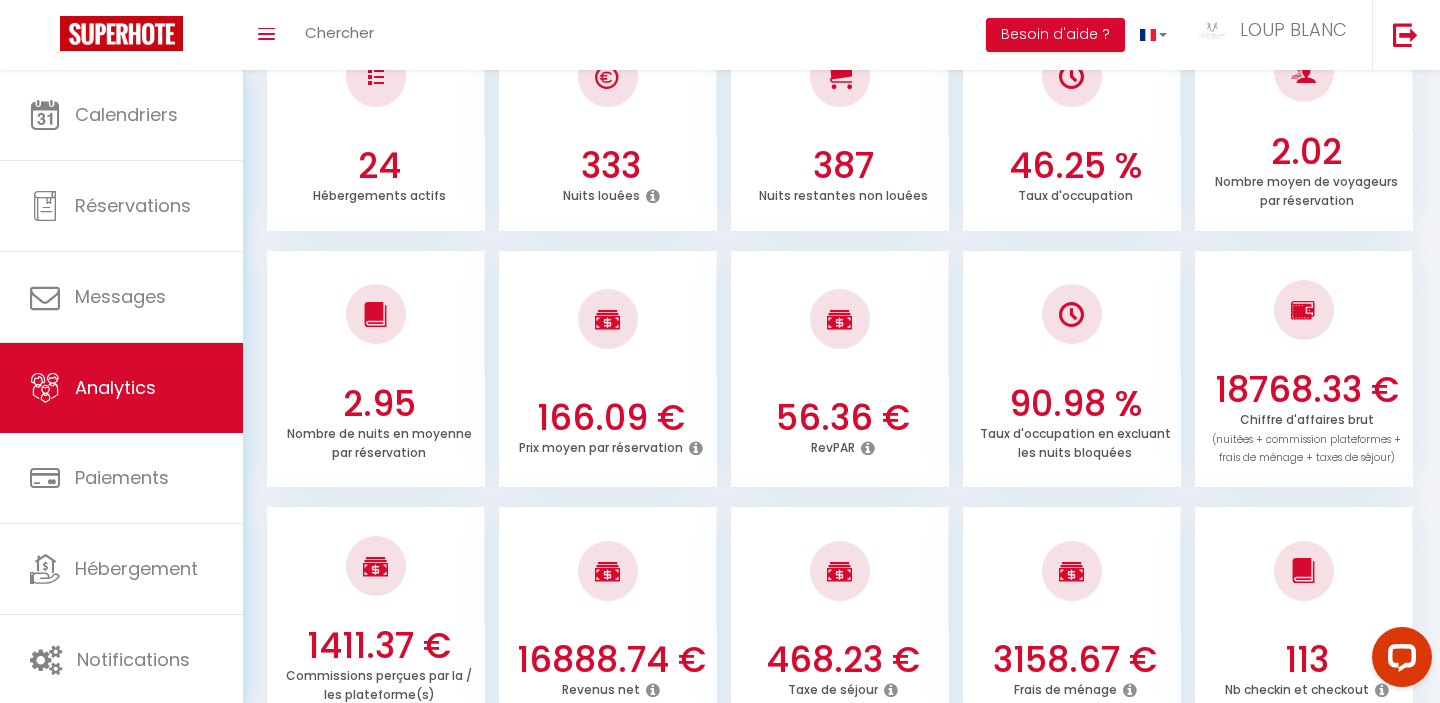 scroll, scrollTop: 0, scrollLeft: 0, axis: both 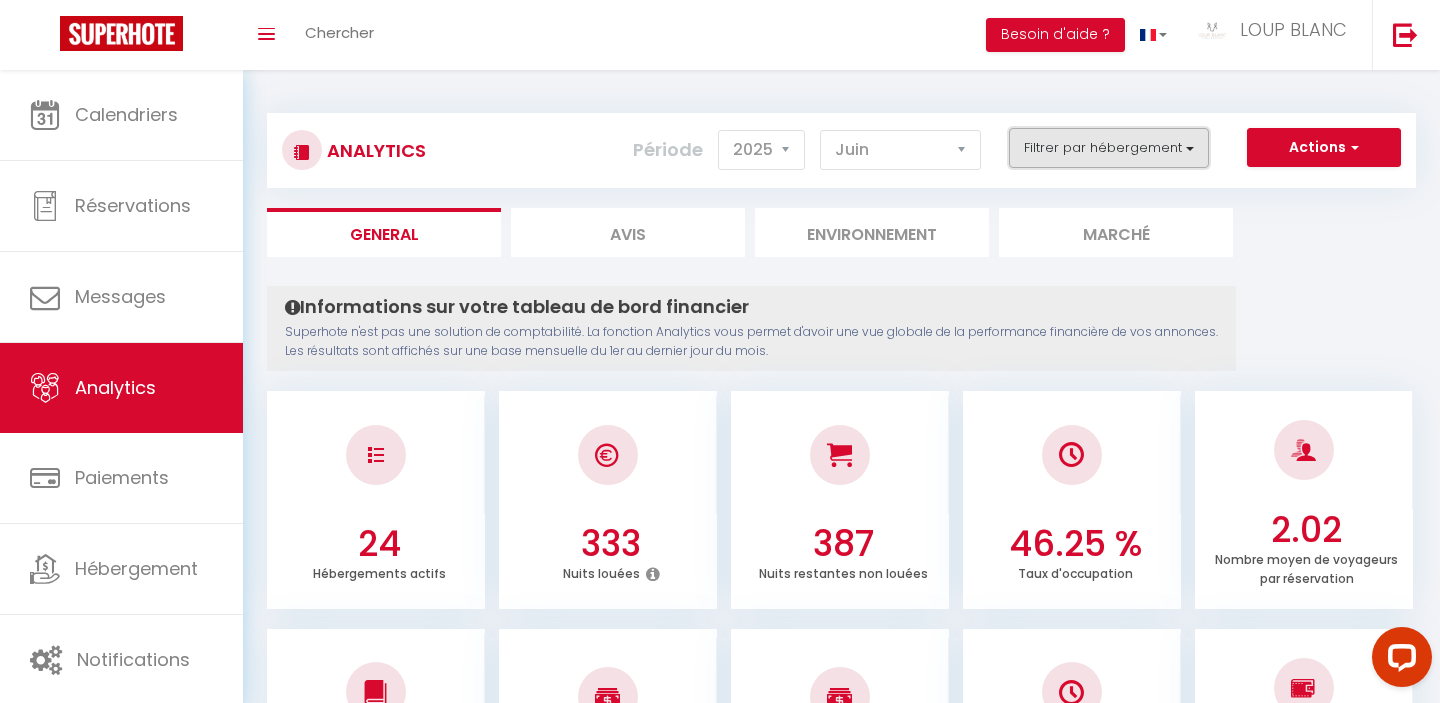 click on "Filtrer par hébergement" at bounding box center [1109, 148] 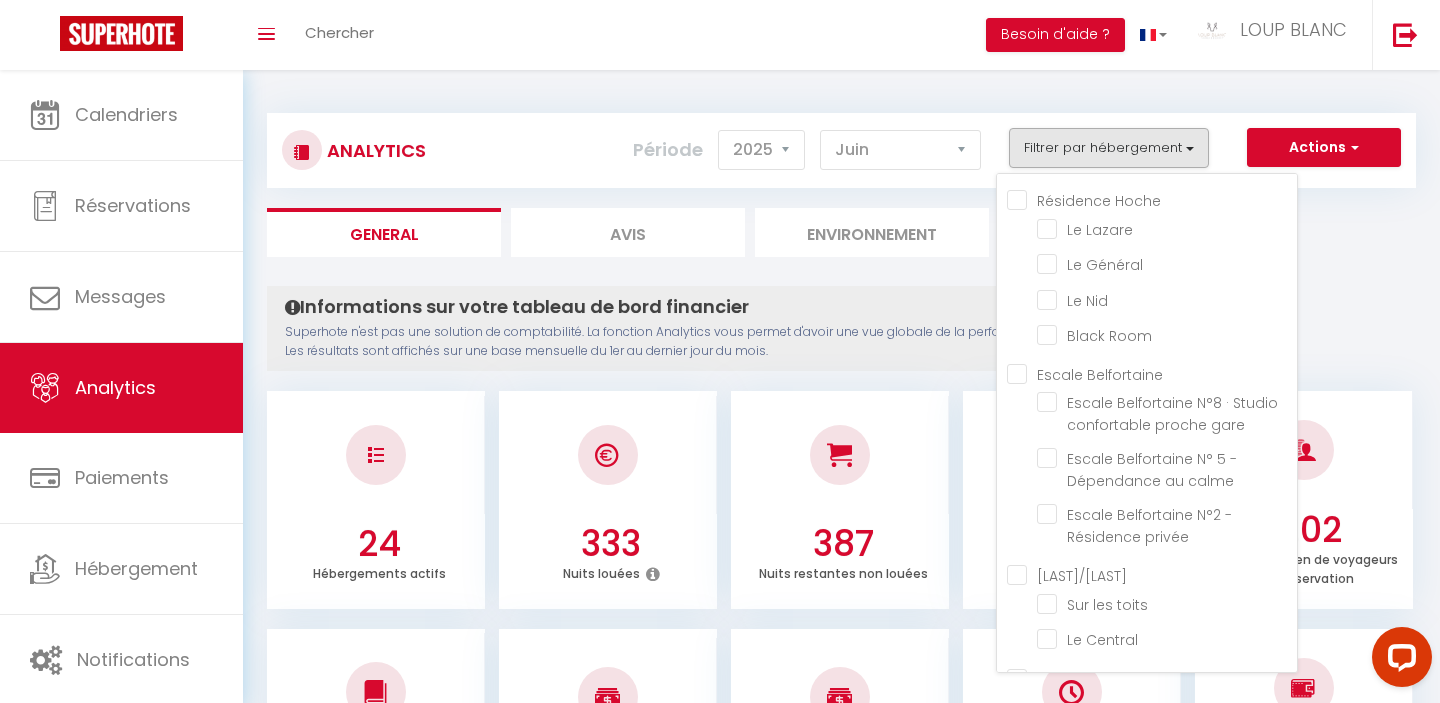 click on "Analytics
Actions
Génération SuperConciergerie   Génération SuperAnalyzer   Génération SuperExtractor   Exporter Taxe de séjour
Filtrer par hébergement
Résidence Hoche
Le Lazare
Le Général
Le Nid
Black Room
Escale Belfortaine
Escale Belfortaine N°8 · Studio confortable proche gare
Escale Belfortaine N° 5 - Dépendance au calme
Escale Belfortaine N°2 - Résidence privée
[LAST]/[LAST]
Sur les toits
Autres" at bounding box center [841, 141] 